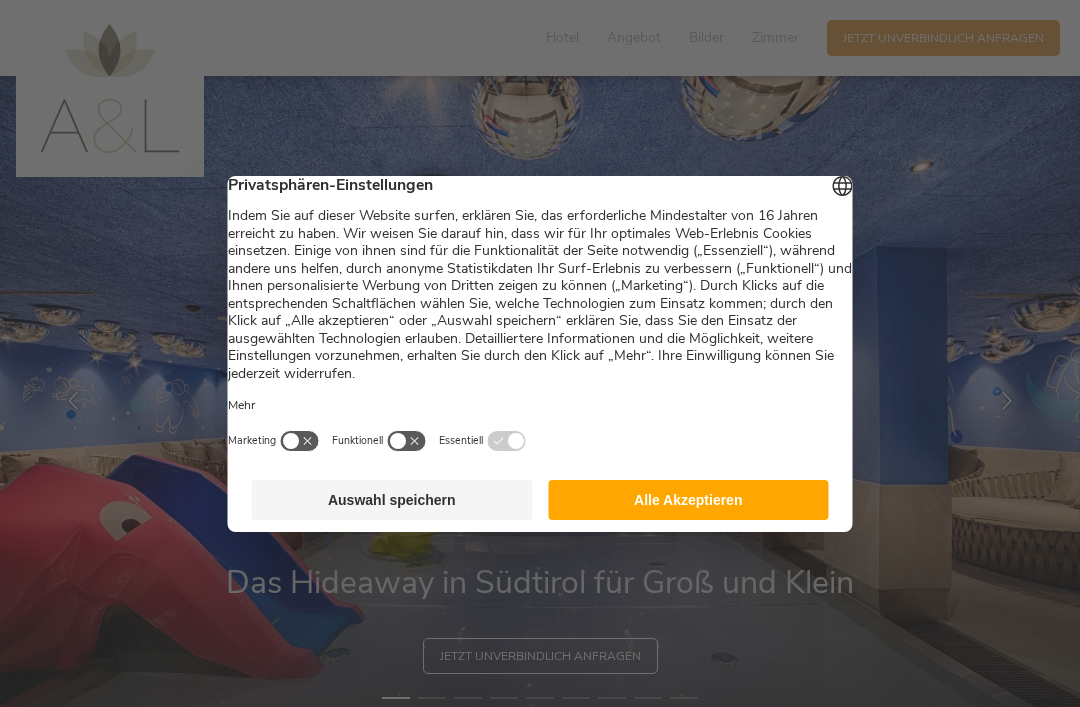 scroll, scrollTop: 0, scrollLeft: 0, axis: both 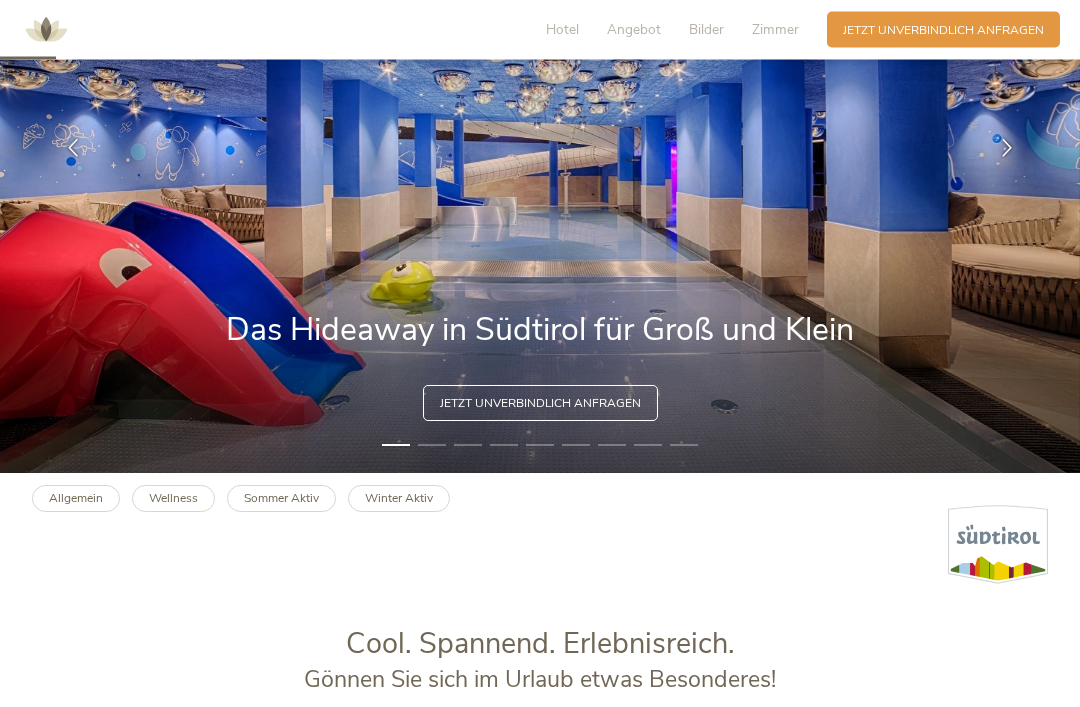 click at bounding box center (540, 149) 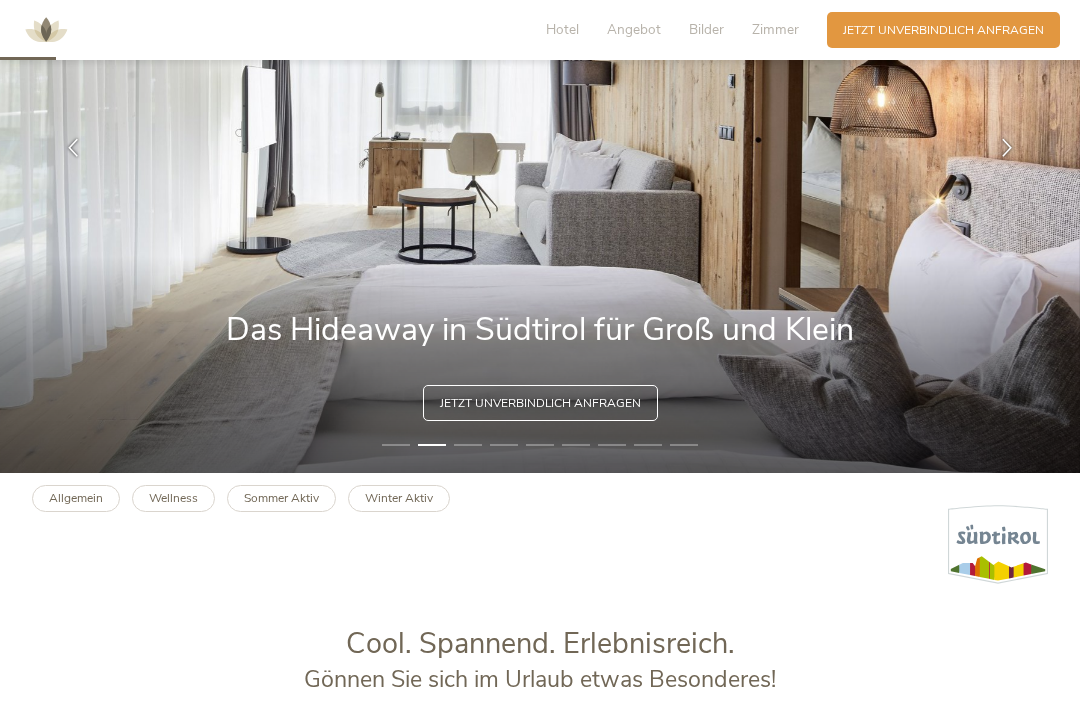 click at bounding box center [1007, 148] 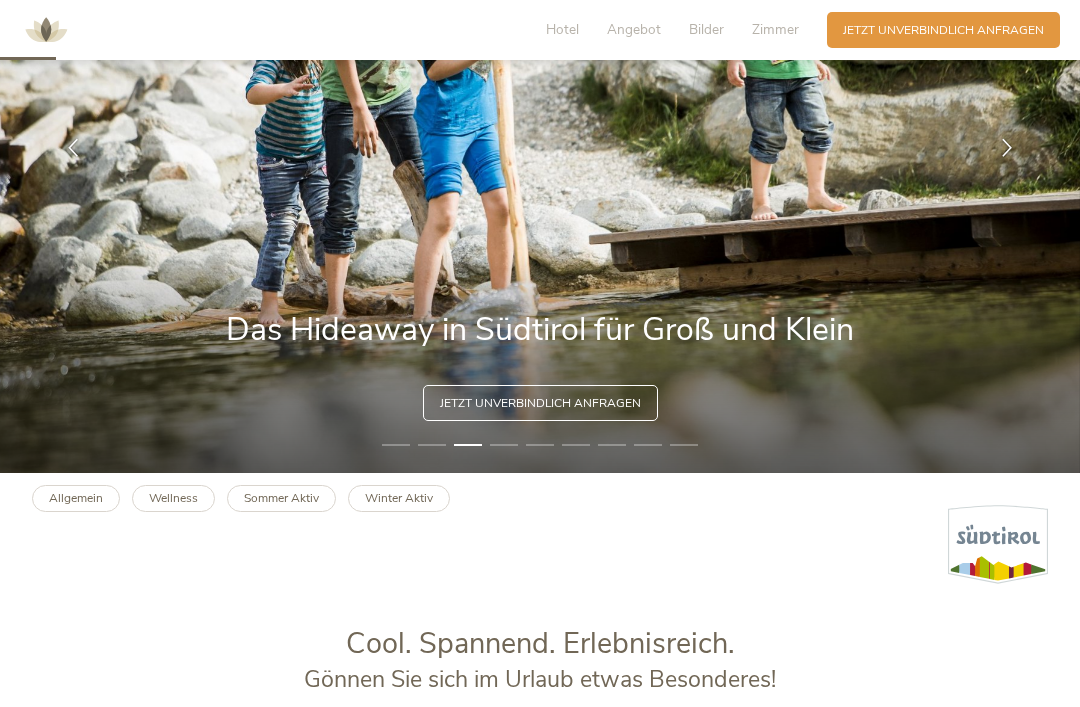 click at bounding box center [1007, 148] 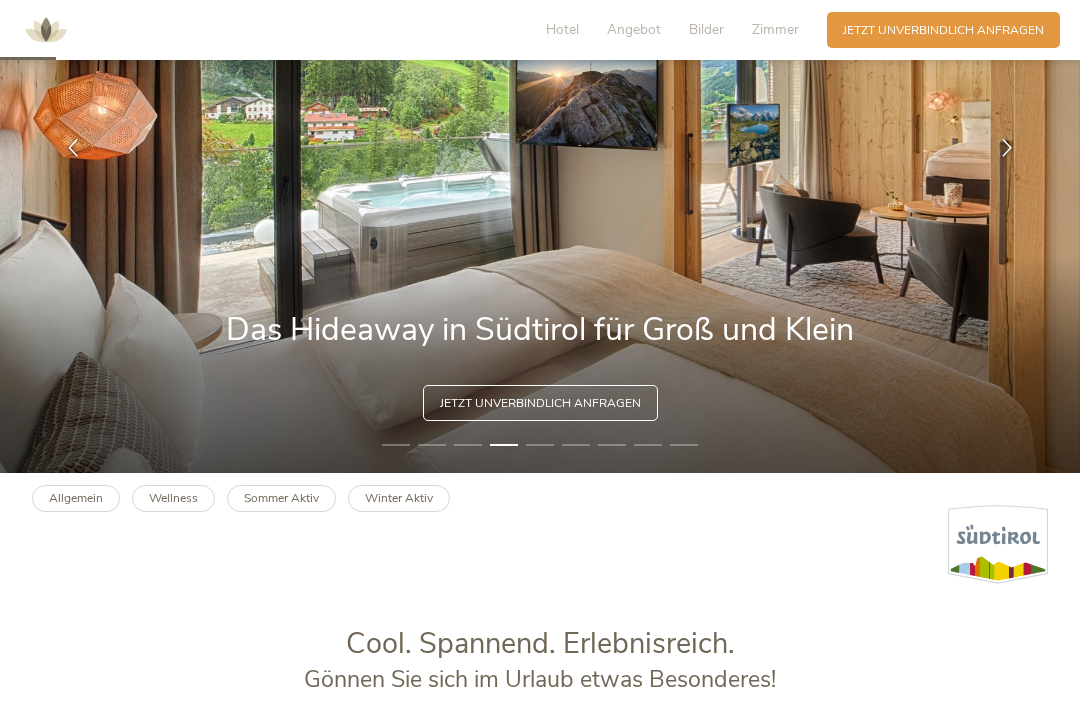 click at bounding box center [1007, 148] 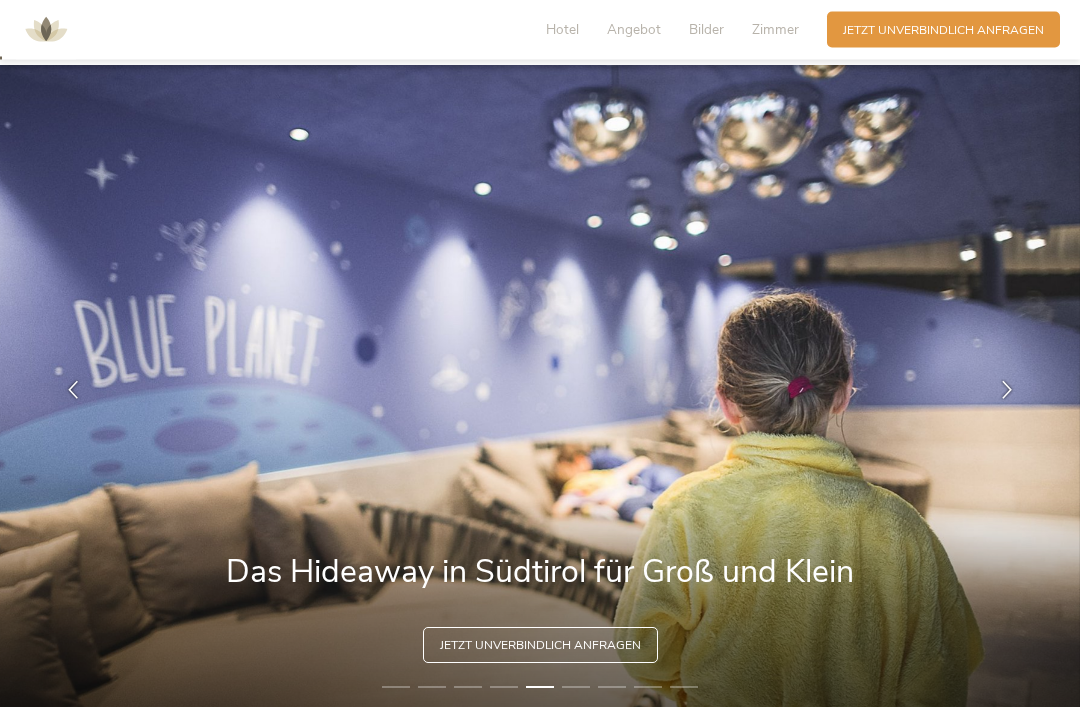 scroll, scrollTop: 0, scrollLeft: 0, axis: both 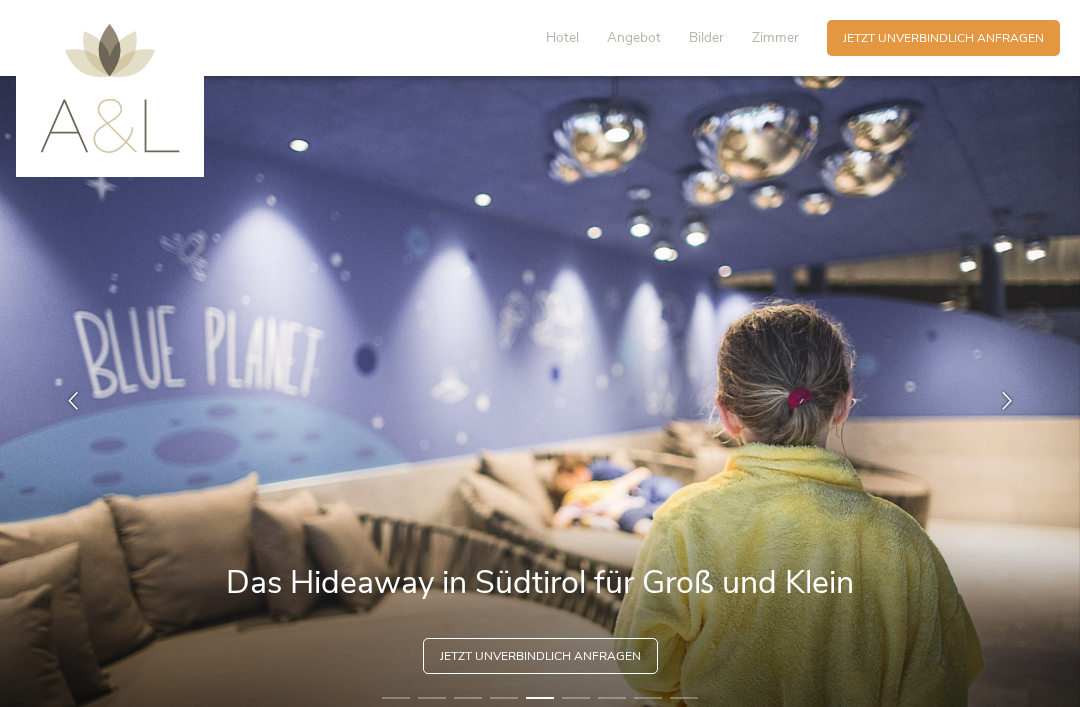 click on "Angebot" at bounding box center (634, 37) 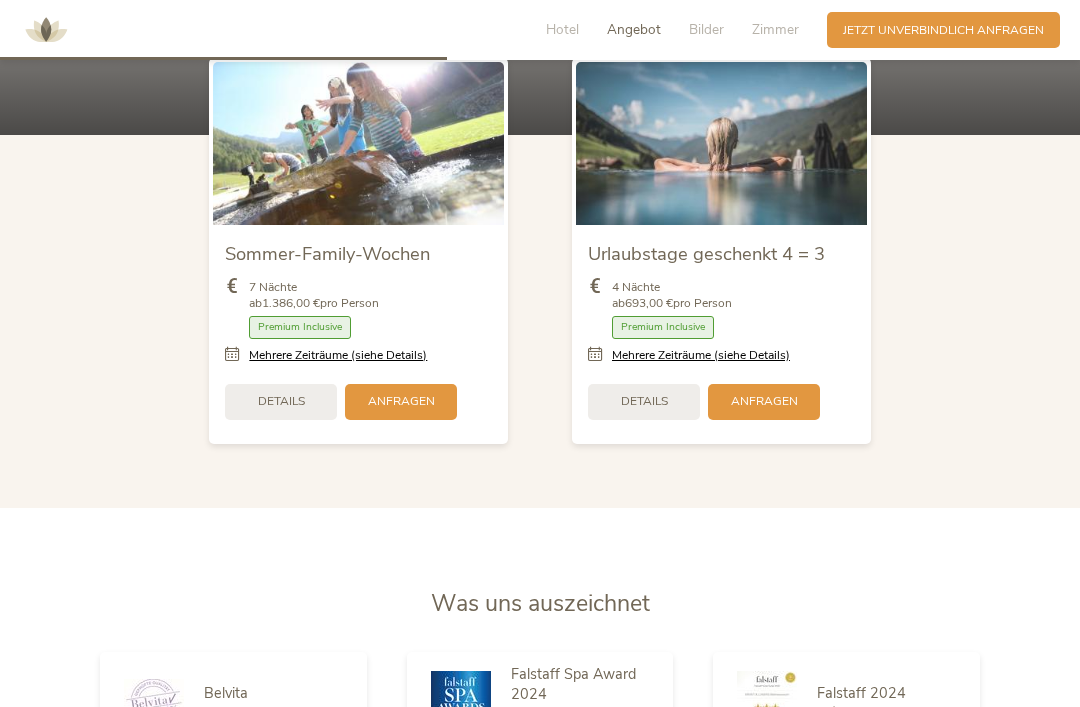 scroll, scrollTop: 2037, scrollLeft: 0, axis: vertical 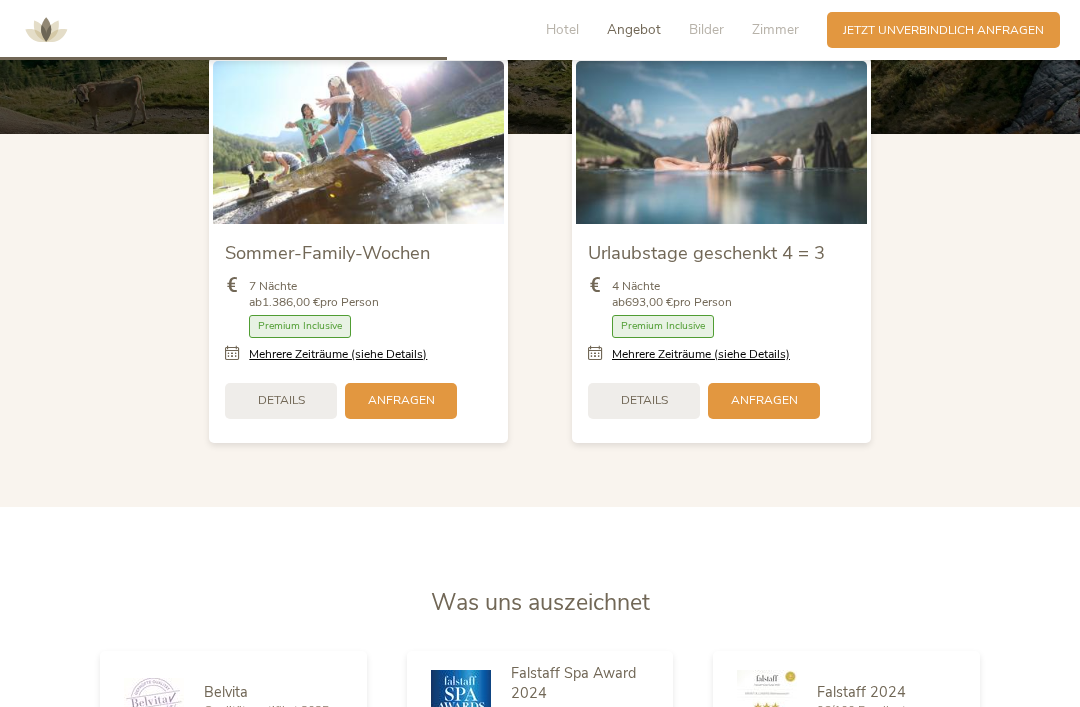 click on "Mehrere Zeiträume (siehe Details)" at bounding box center [701, 354] 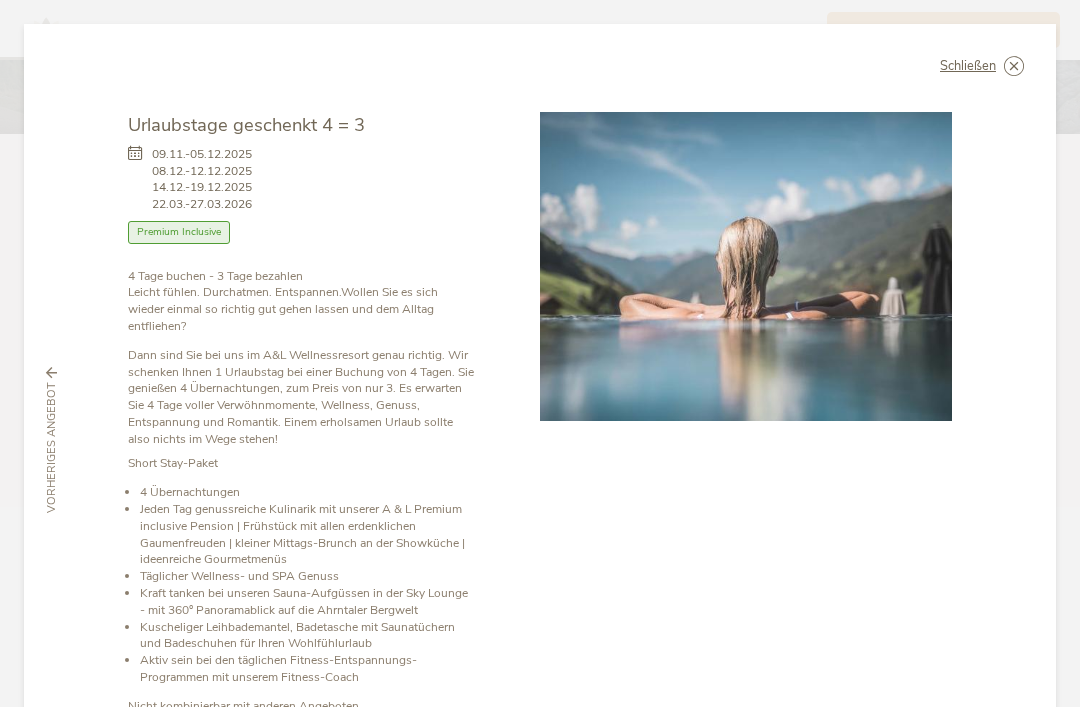 scroll, scrollTop: 0, scrollLeft: 0, axis: both 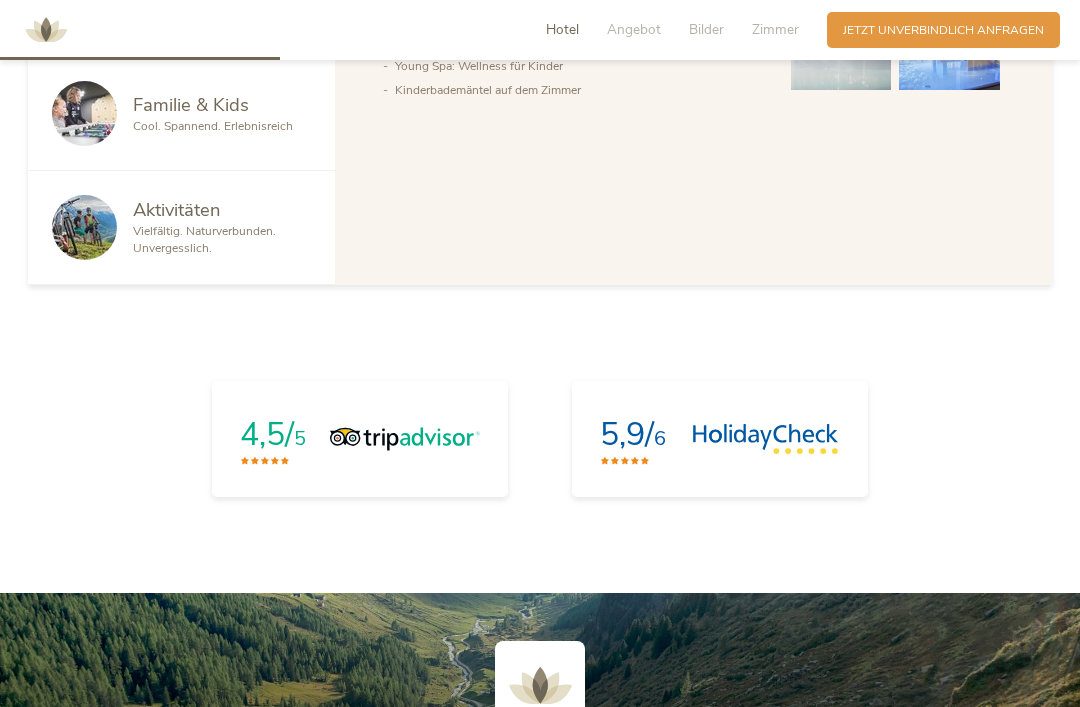 click on "Hotel" at bounding box center (562, 29) 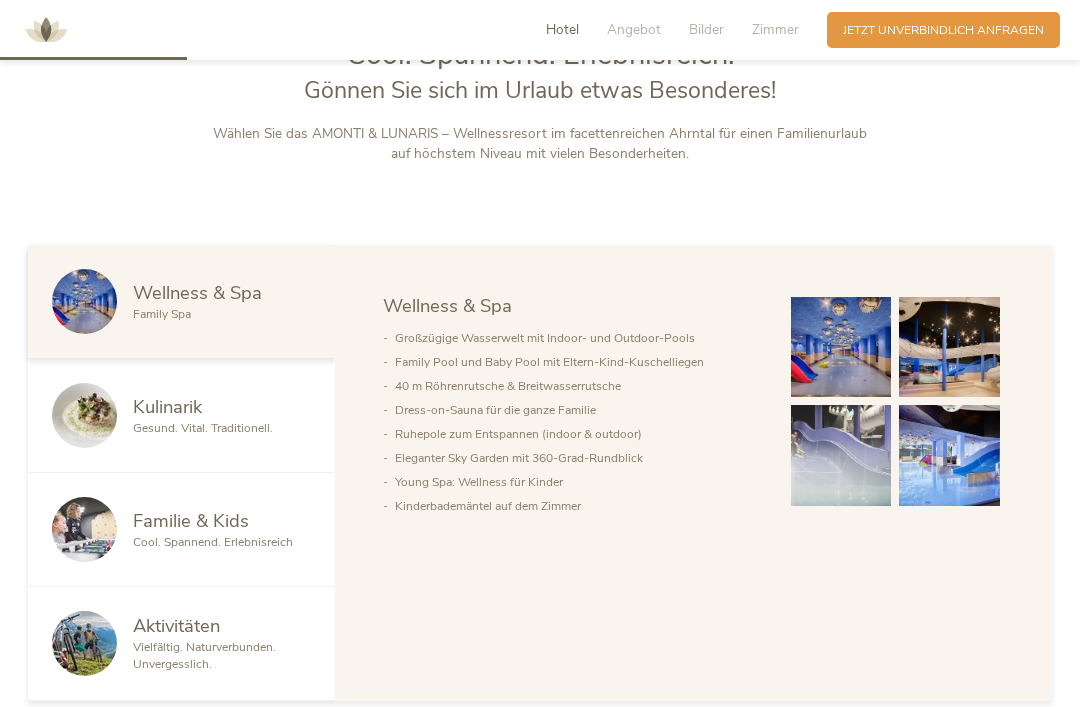click on "Zimmer" at bounding box center [775, 29] 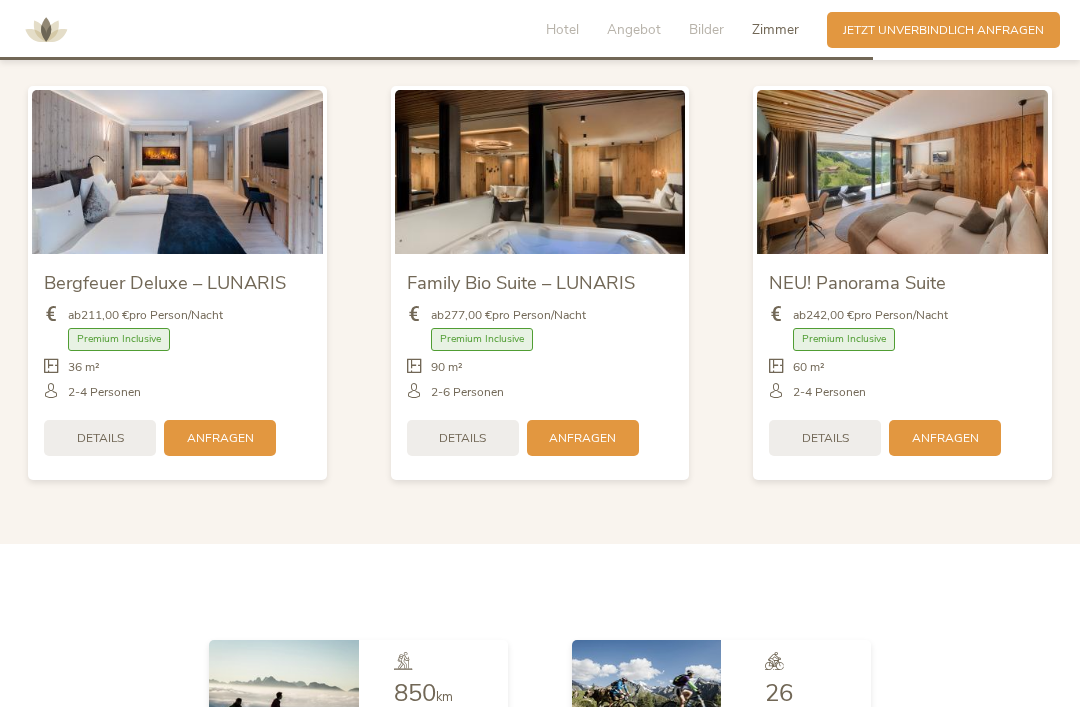 scroll, scrollTop: 3980, scrollLeft: 0, axis: vertical 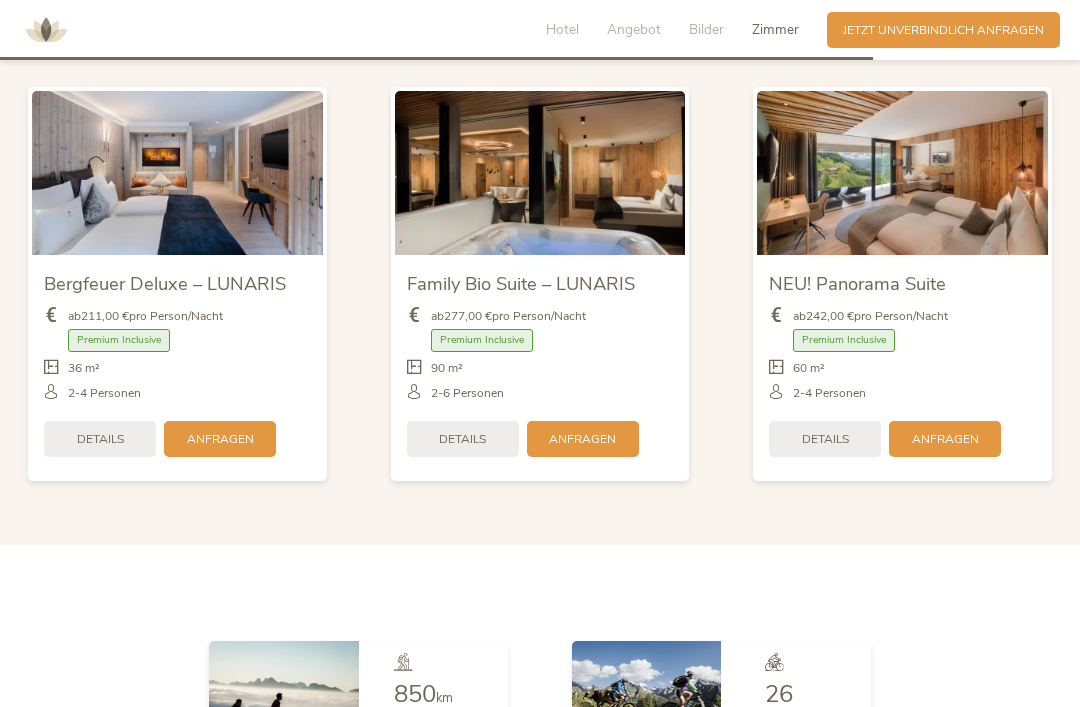 click on "Details" at bounding box center [462, 439] 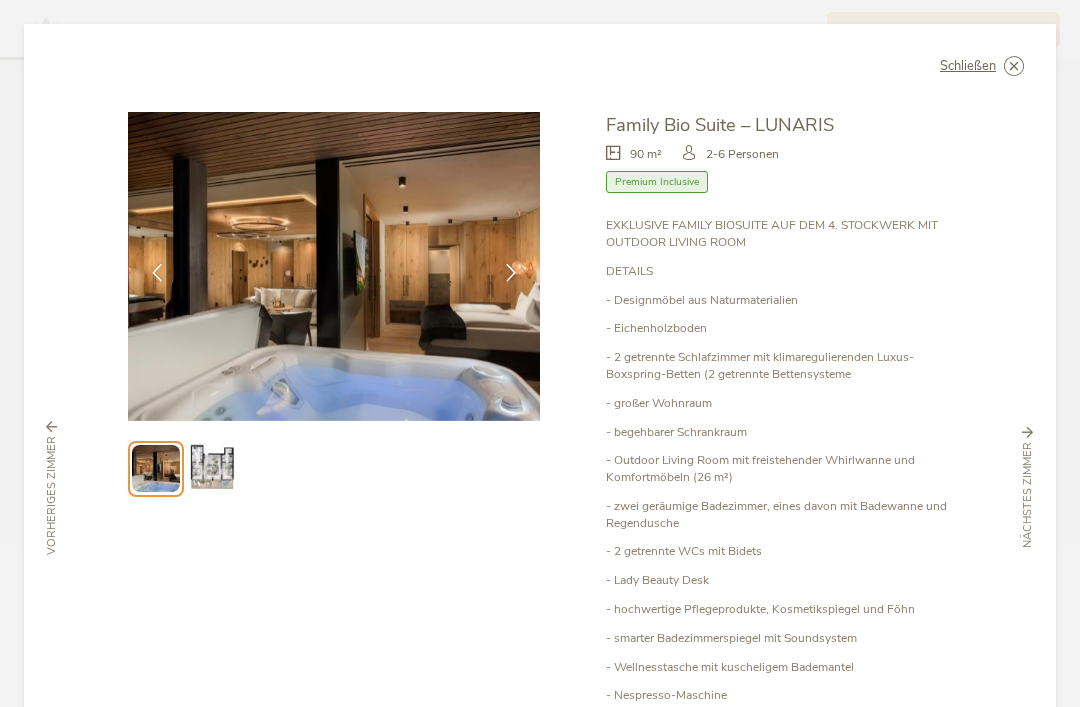 scroll, scrollTop: 0, scrollLeft: 0, axis: both 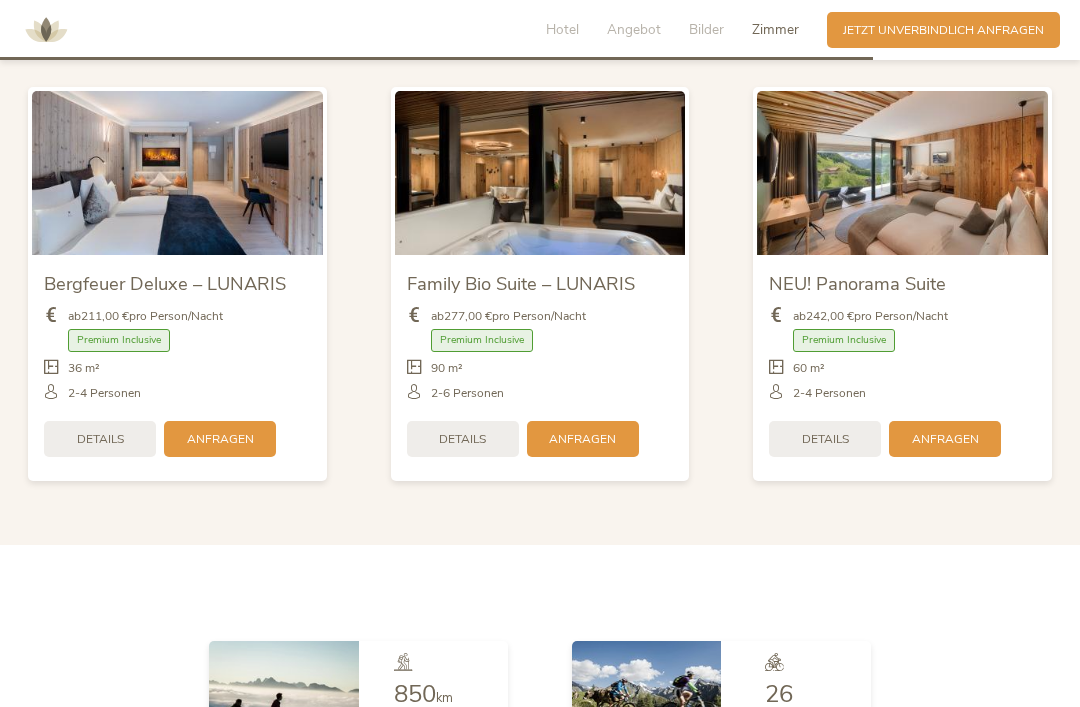 click on "Details" at bounding box center [825, 439] 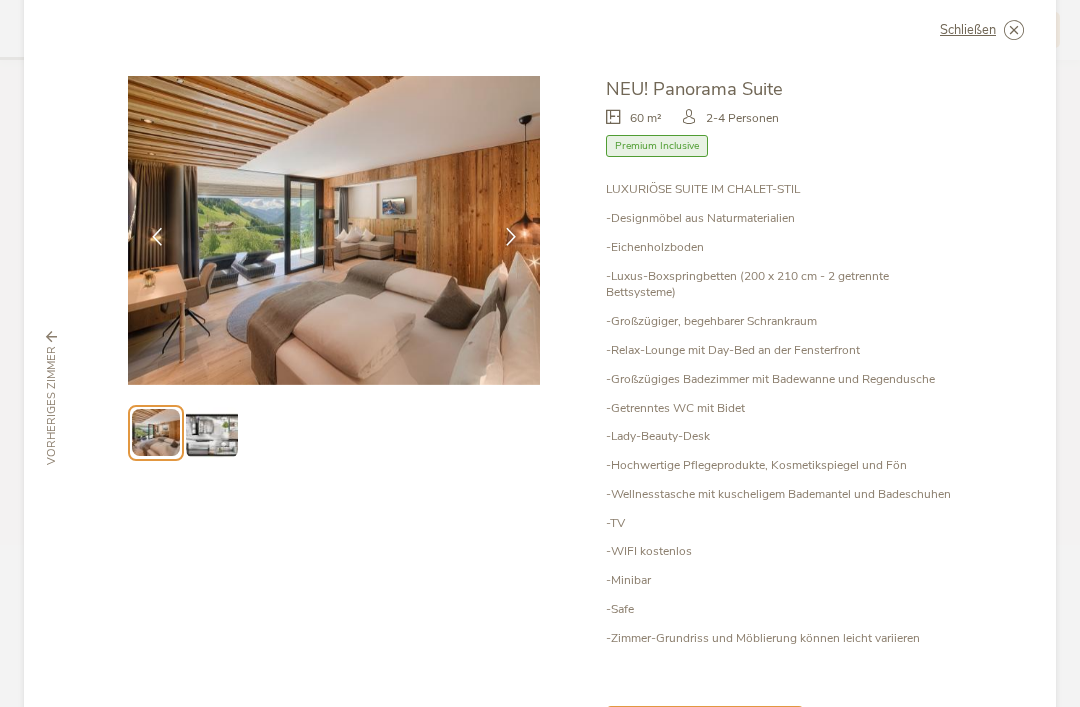 scroll, scrollTop: 37, scrollLeft: 0, axis: vertical 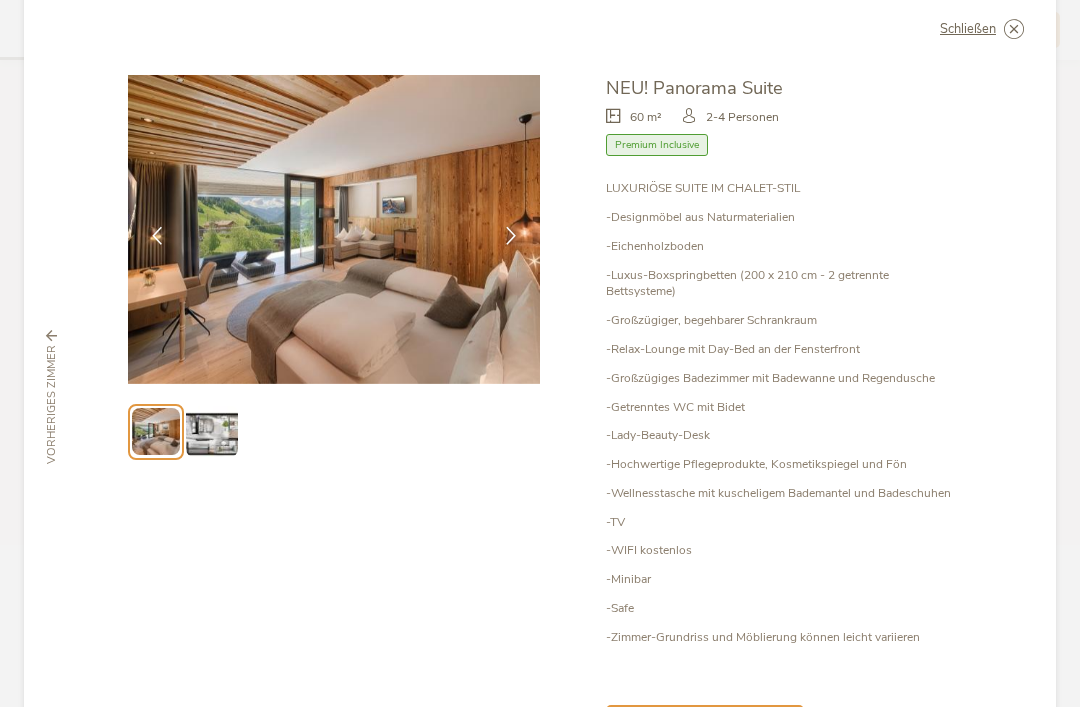 click at bounding box center (511, 236) 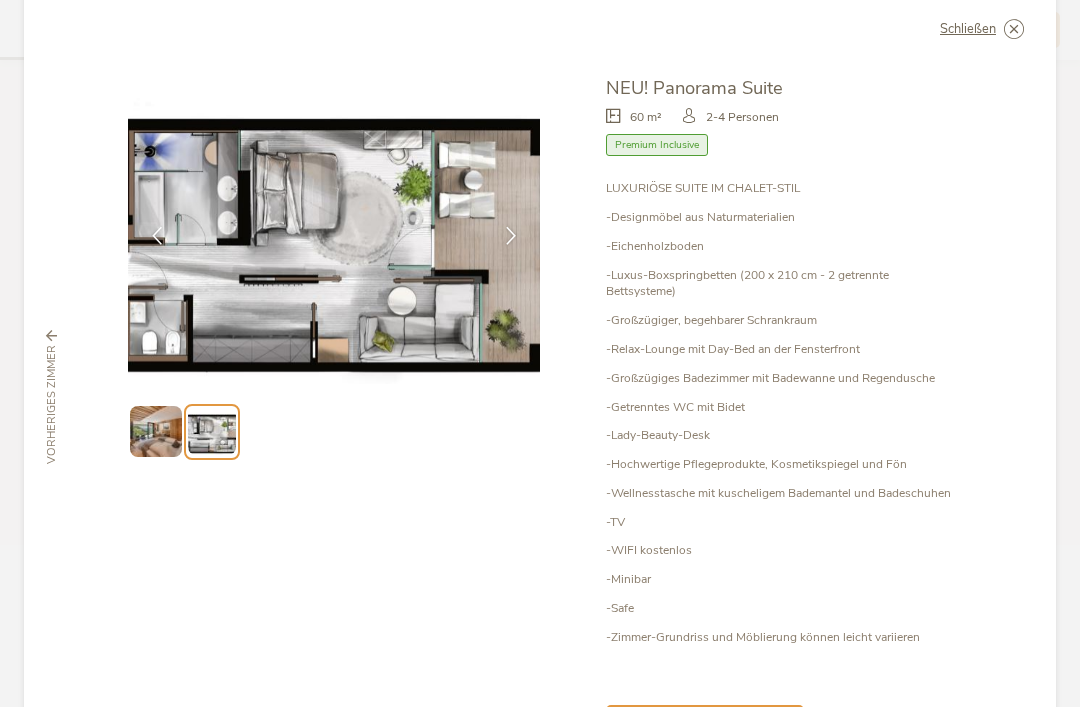 click at bounding box center [511, 236] 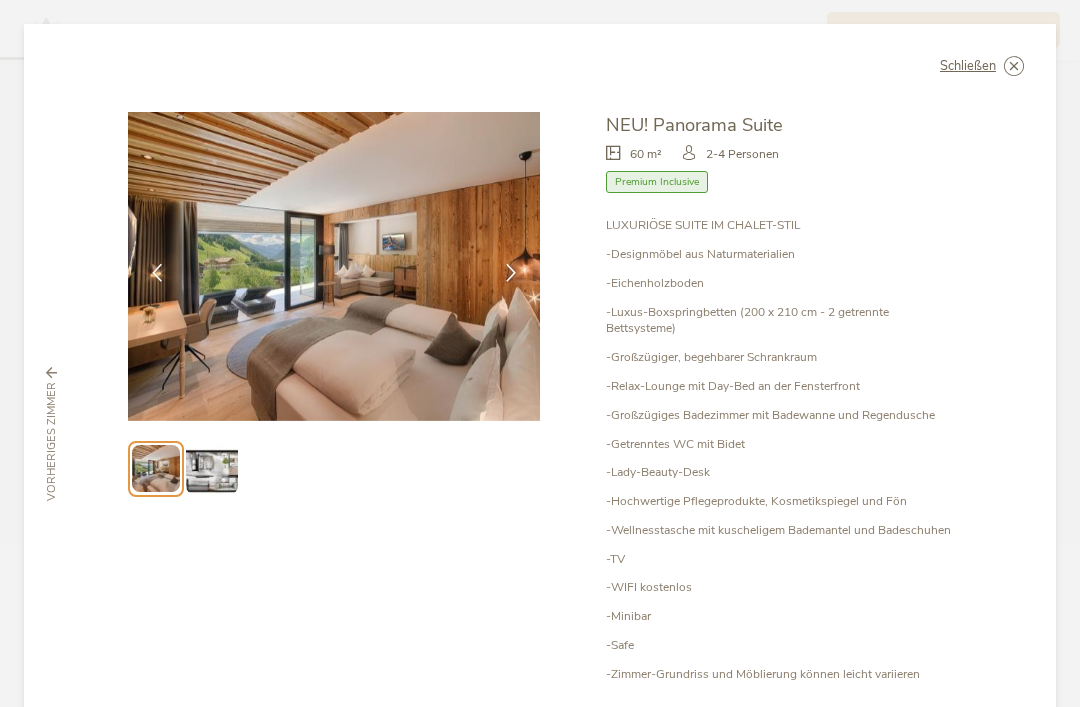 scroll, scrollTop: 0, scrollLeft: 0, axis: both 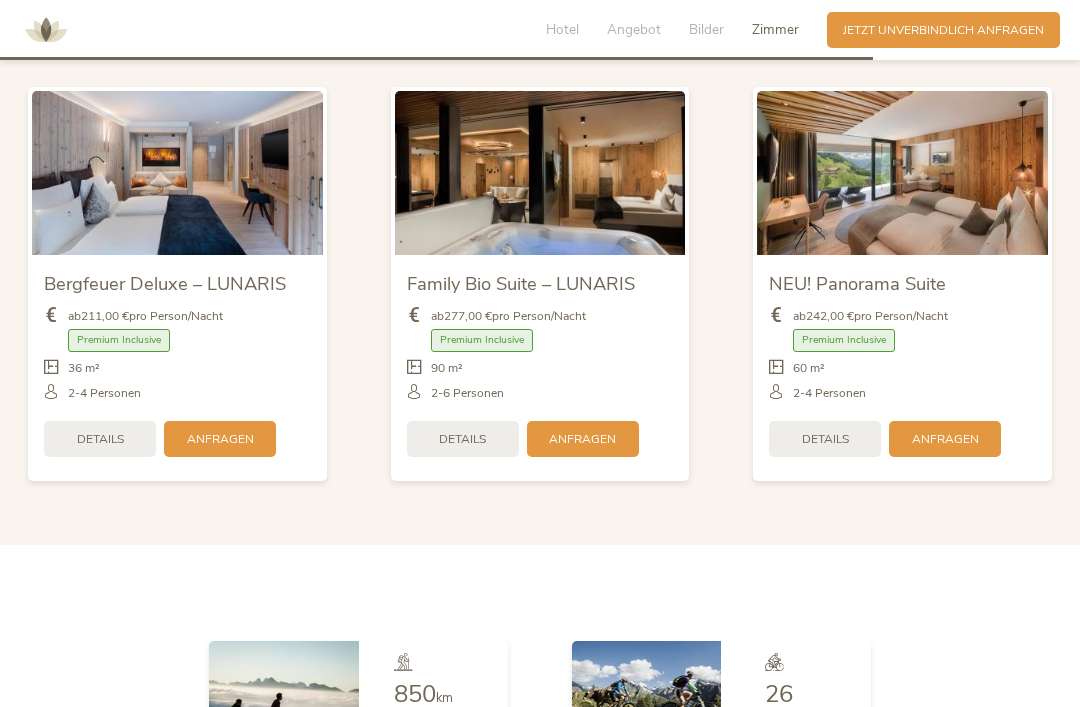 click on "Details" at bounding box center [100, 439] 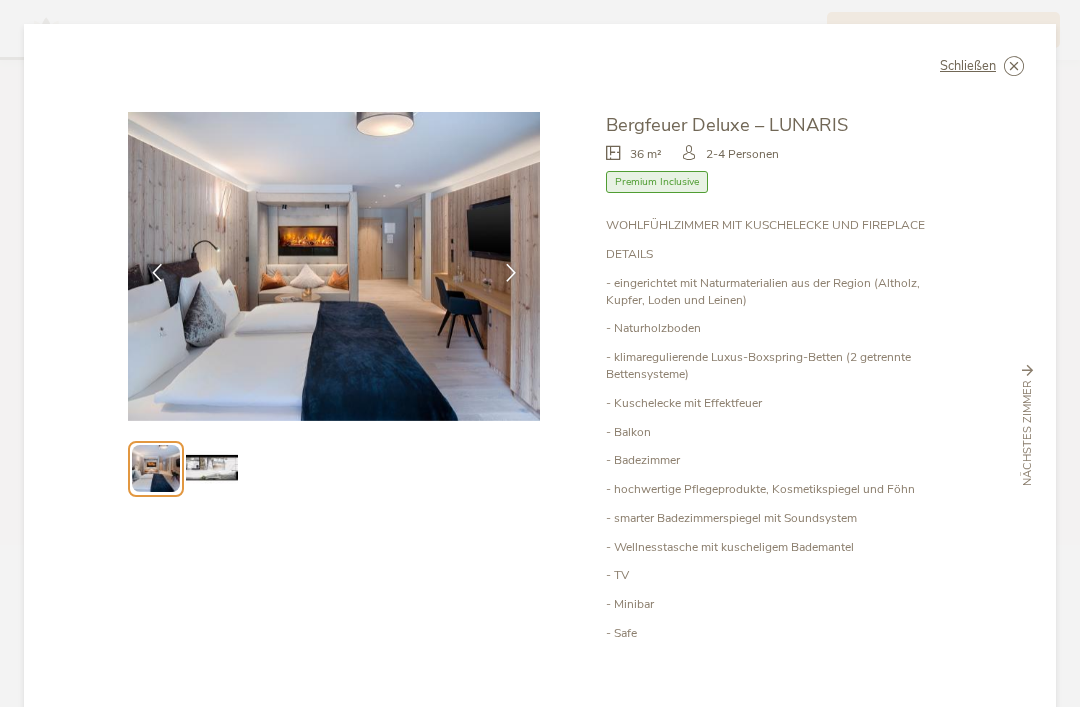 click at bounding box center [211, 468] 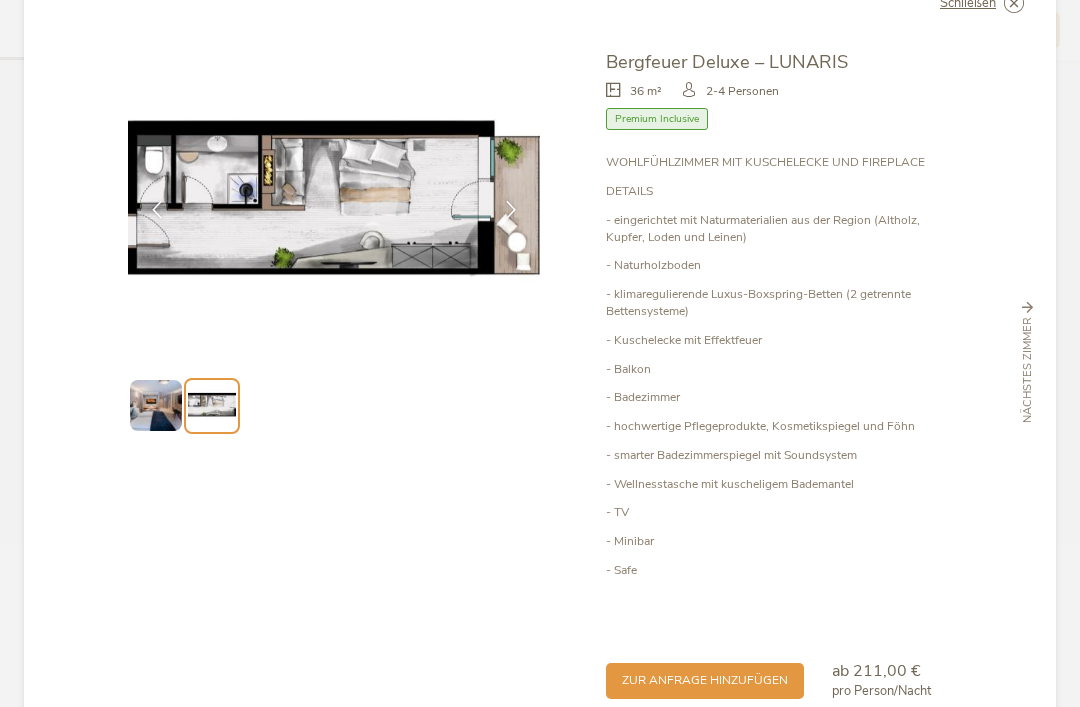 scroll, scrollTop: 19, scrollLeft: 0, axis: vertical 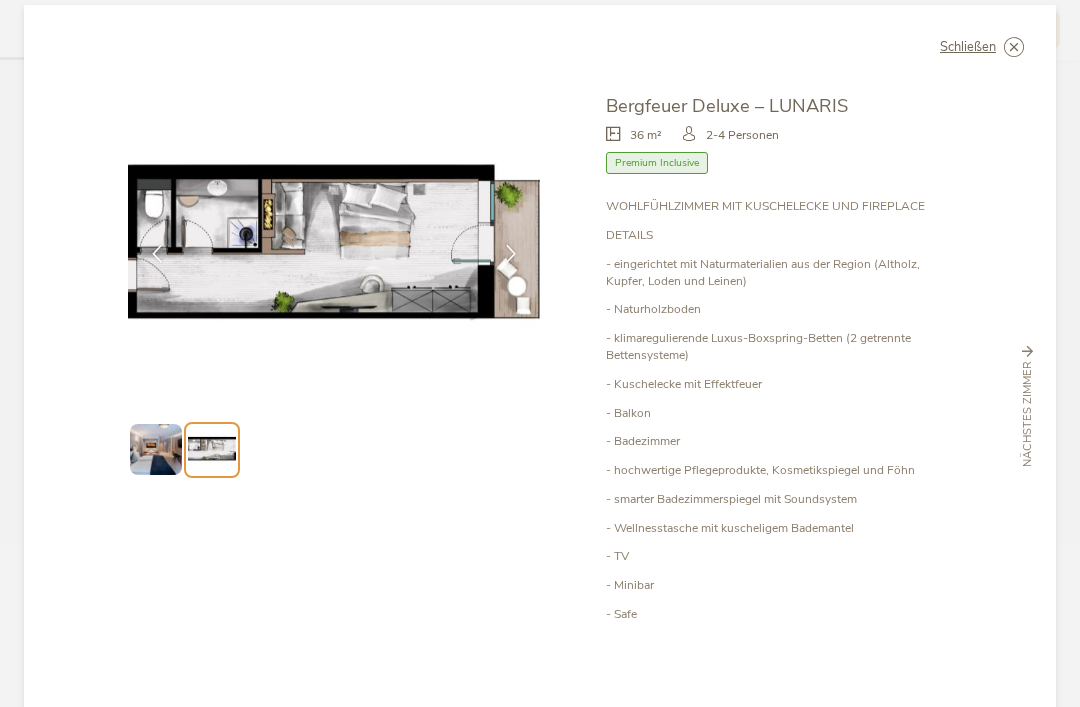 click at bounding box center (0, 0) 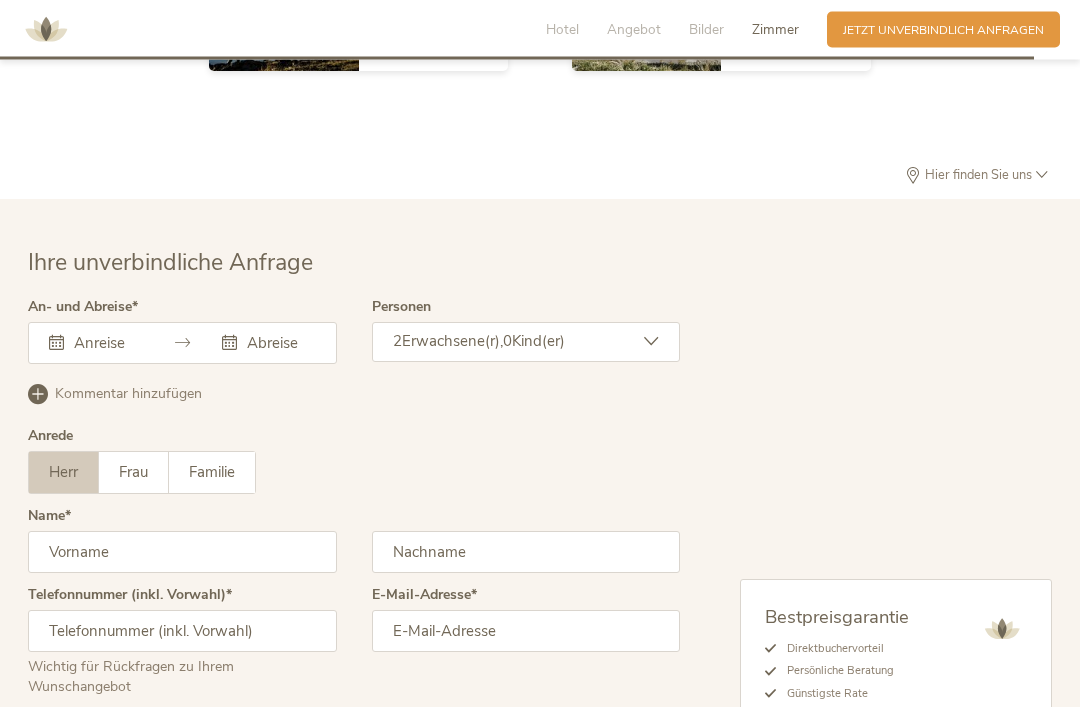 scroll, scrollTop: 4652, scrollLeft: 0, axis: vertical 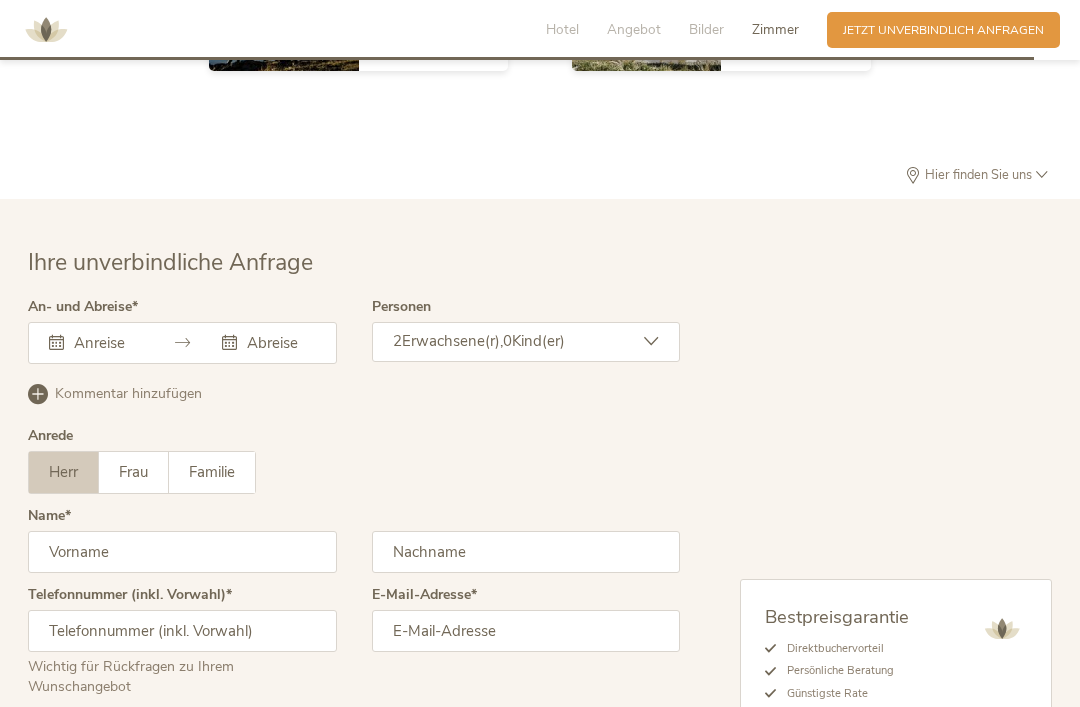 click on "[MONTH]  [YEAR]
Mo Di Mi Do Fr Sa So
28 29 30 31 1 2 3 4 5 6 7 8 9 10 11 12 13 14 15 16 17 18 19 20 21 22 23 24 25 26 27 28 29 30 31 1 2 3 4 5 6 7 [MONTH]  [YEAR]
Mo Di Mi Do Fr Sa So
28 29 30 31 1 2 3 4 5 6 7 8 9 10 11 12 13 14 15 16 17 18 19 20 21 22 23 24 25 26 27 28 29 30 31 1 2 3 4 5 6 7" at bounding box center [182, 343] 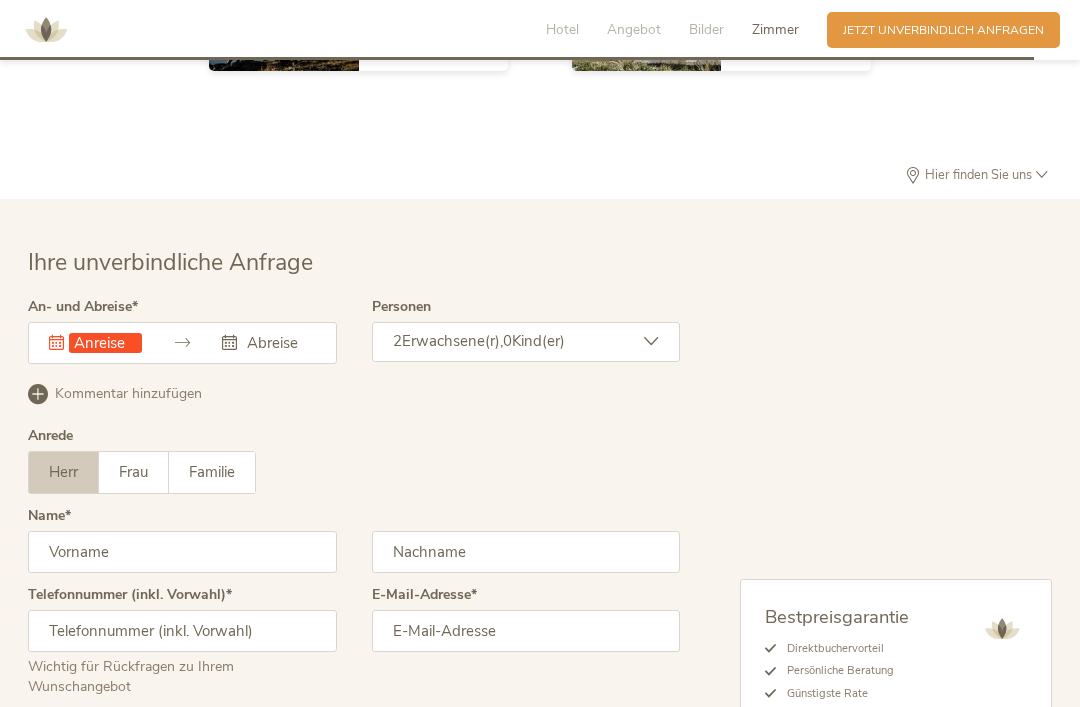 click on "An- und Abreise" at bounding box center [83, 307] 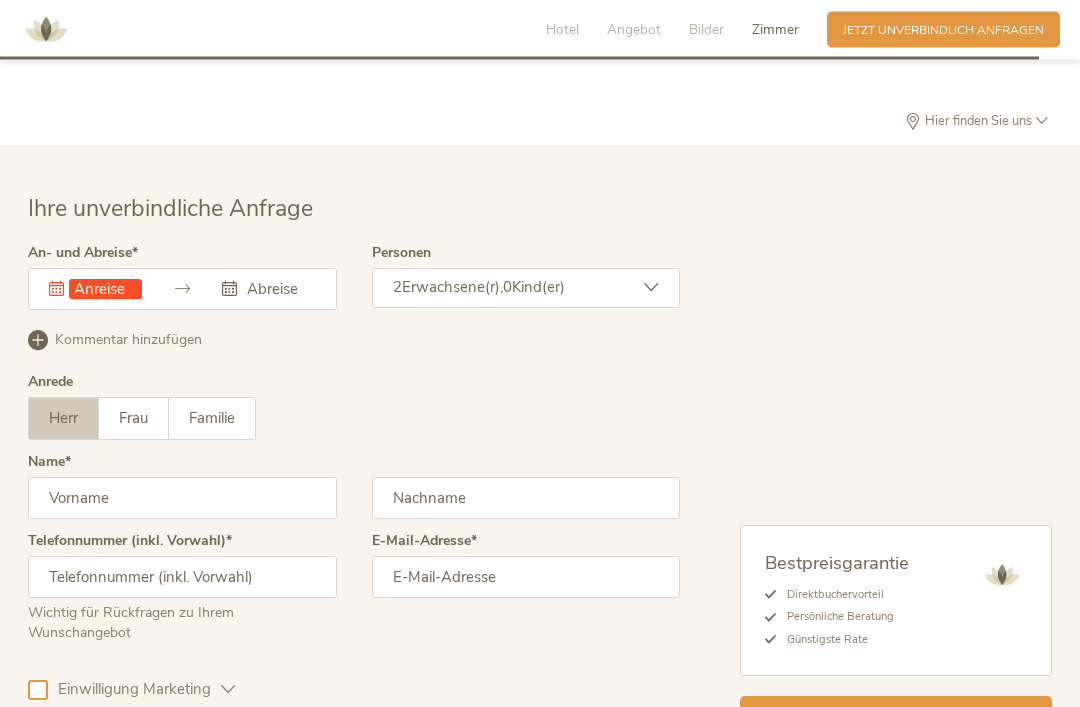 scroll, scrollTop: 4706, scrollLeft: 0, axis: vertical 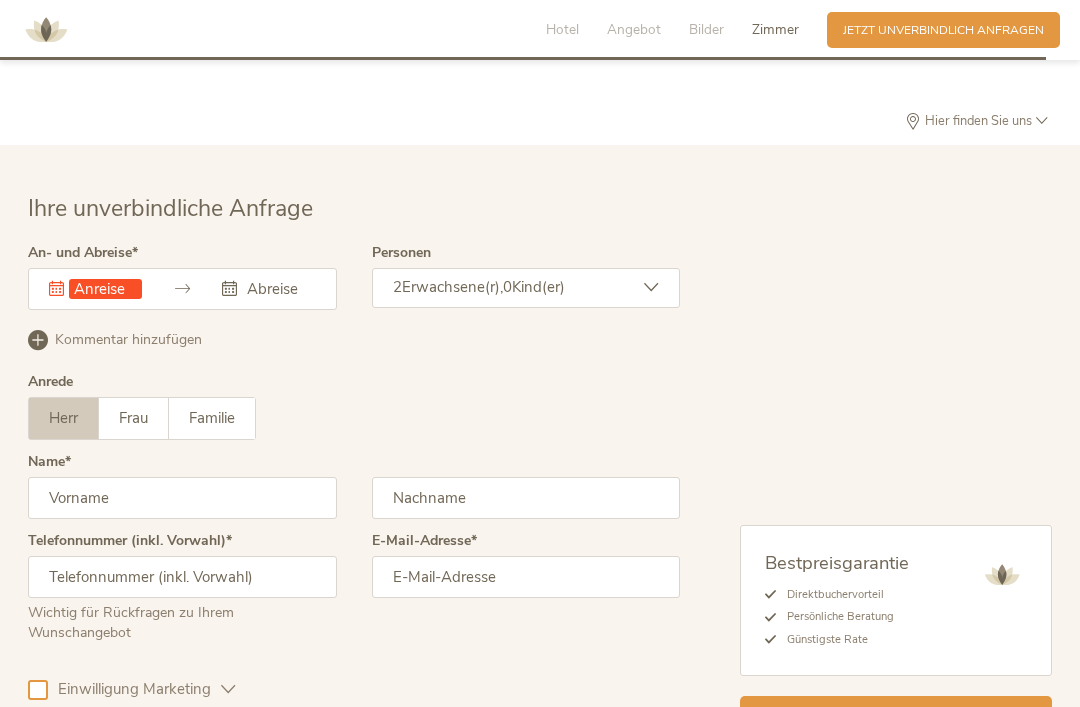 click on "Dieses Feld muss ausgefüllt werden.
[MONTH]  [YEAR]
Mo Di Mi Do Fr Sa So
28 29 30 31 1 2 3 4 5 6 7 8 9 10 11 12 13 14 15 16 17 18 19 20 21 22 23 24 25 26 27 28 29 30 31 1 2 3 4 5 6 7 [MONTH]  [YEAR]
Mo Di Mi Do Fr Sa So
28 29 30 31 1 2 3 4 5 6 7 8 9 10 11 12 13 14 15 16 17 18 19 20 21 22 23 24 25 26 27 28 29 30 31 1 2 3 4 5 6 7" at bounding box center (182, 289) 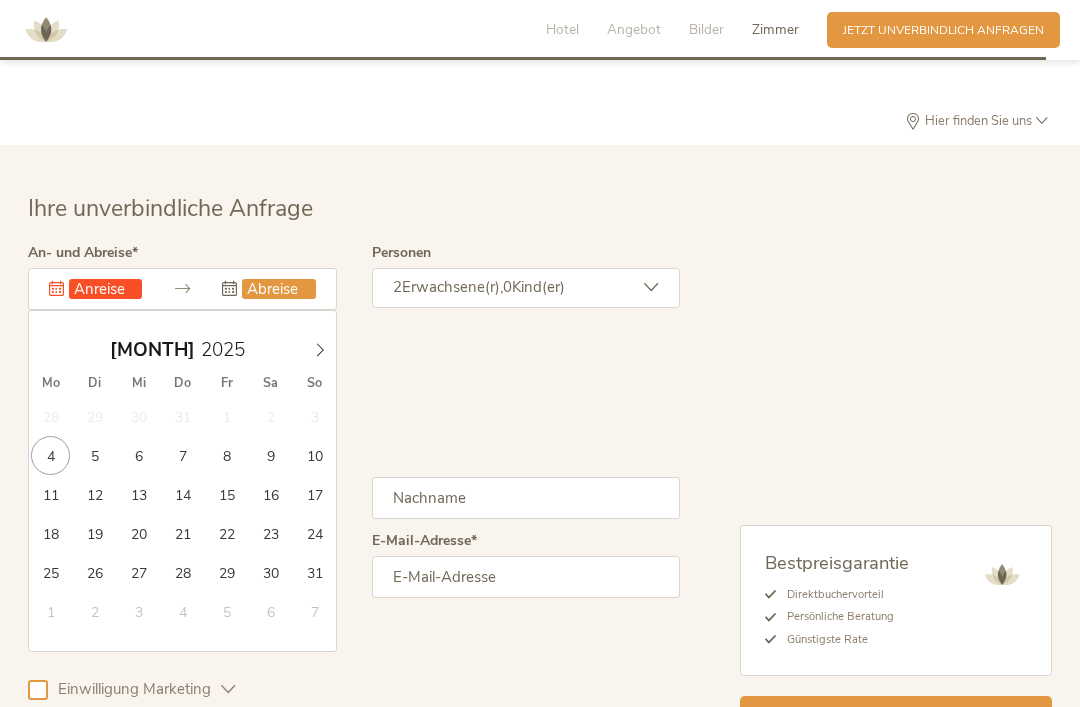click at bounding box center (105, 289) 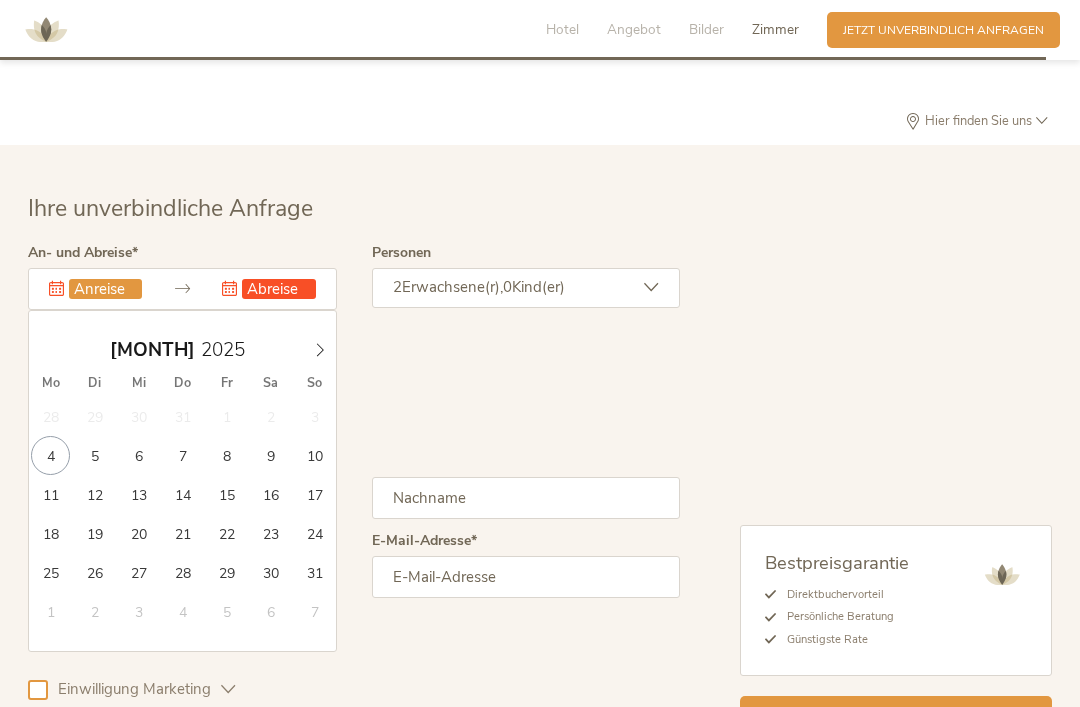 click at bounding box center [320, 345] 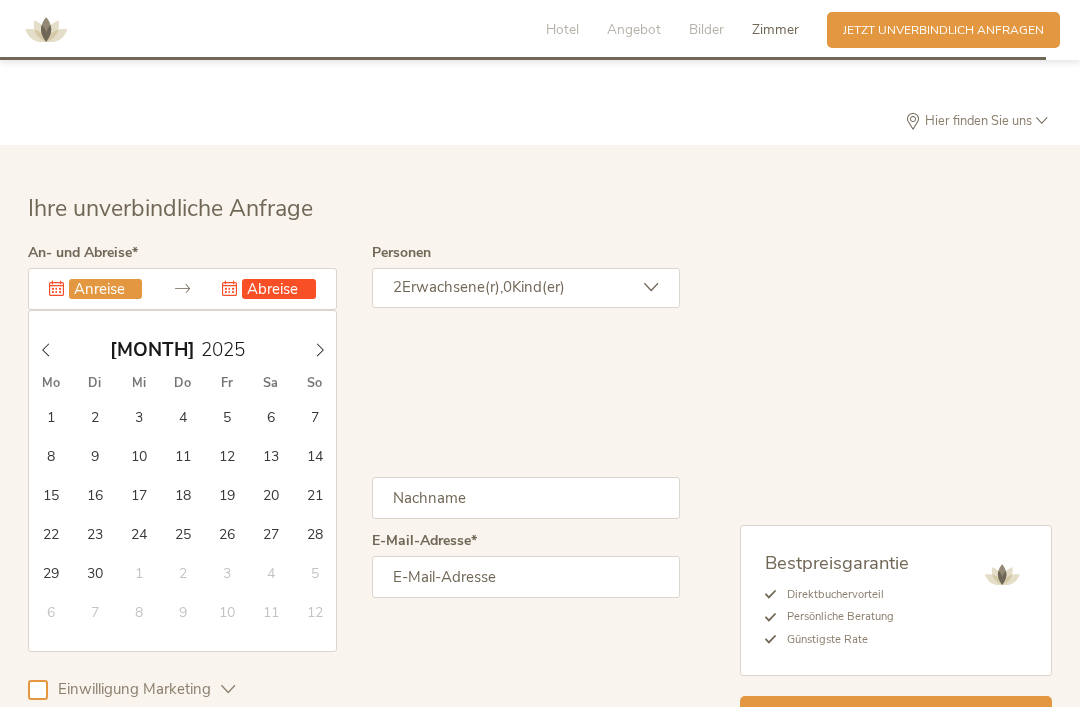 click at bounding box center (320, 345) 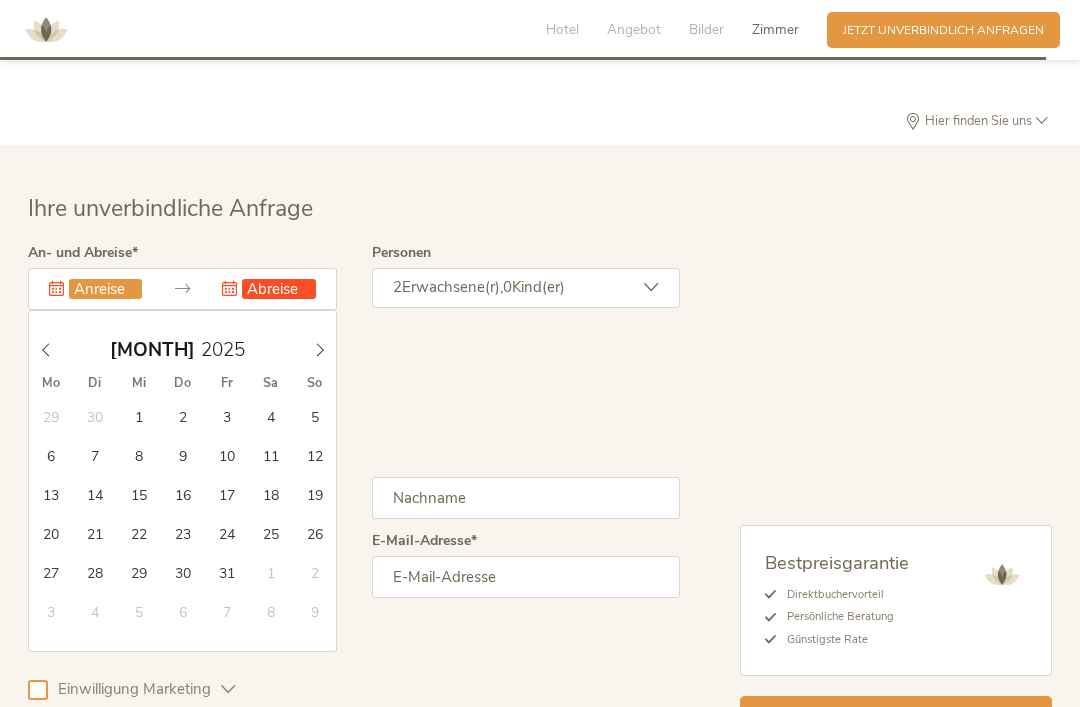 click at bounding box center (320, 345) 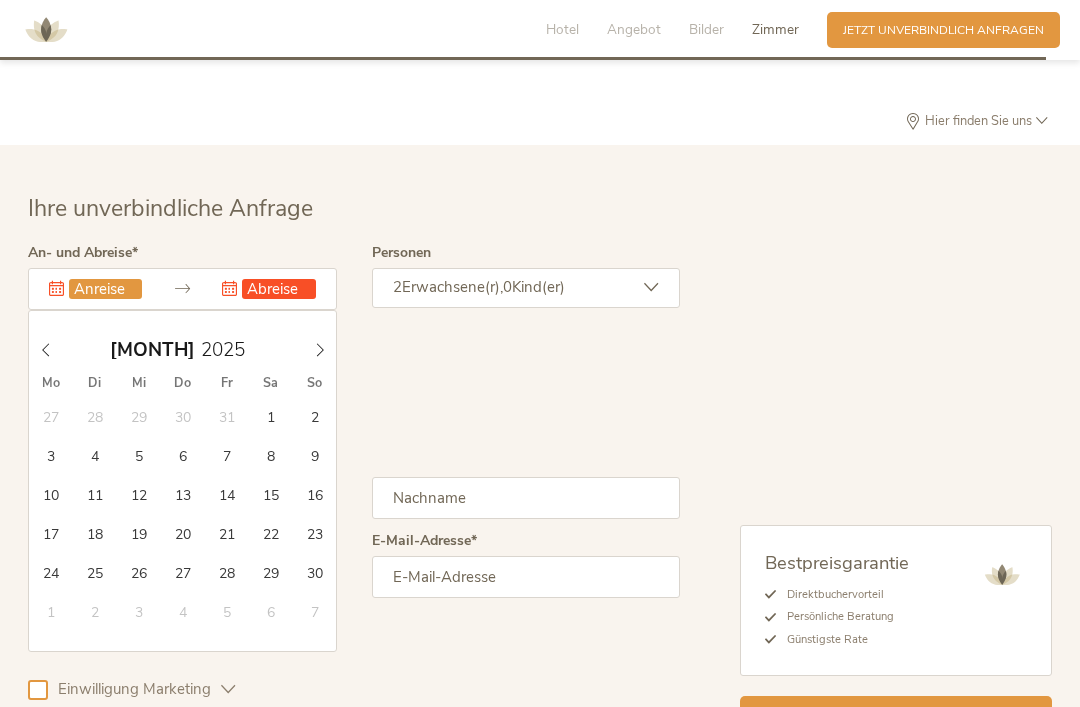 click on "[MONTH]  [YEAR]" at bounding box center [183, 350] 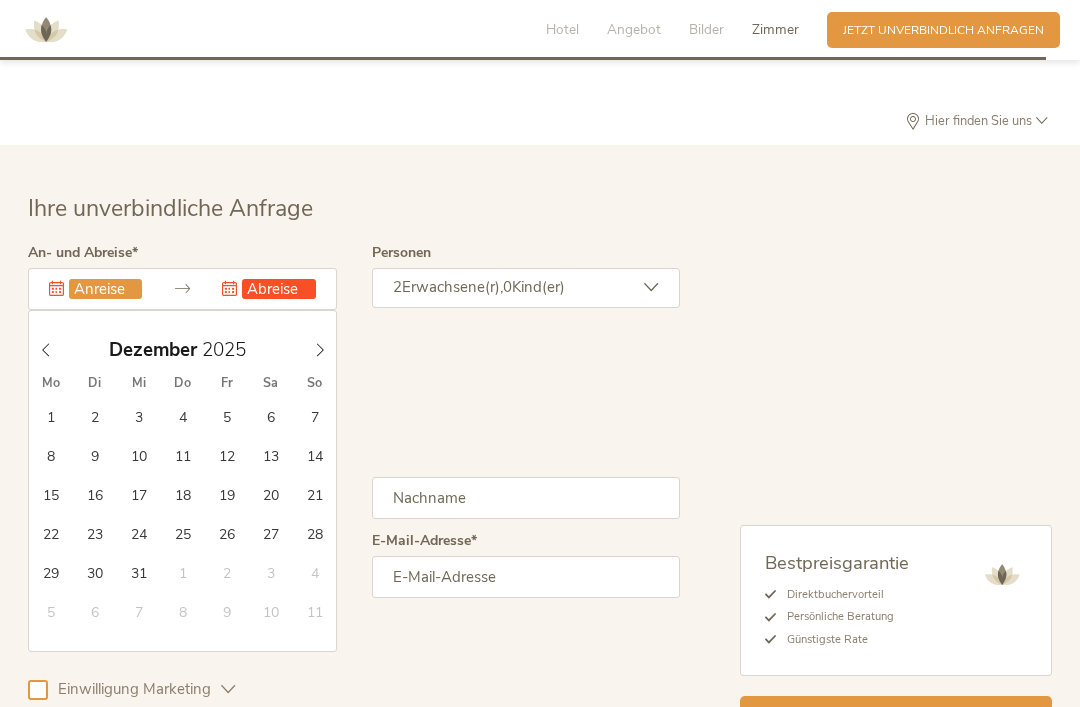 type on "[DATE]" 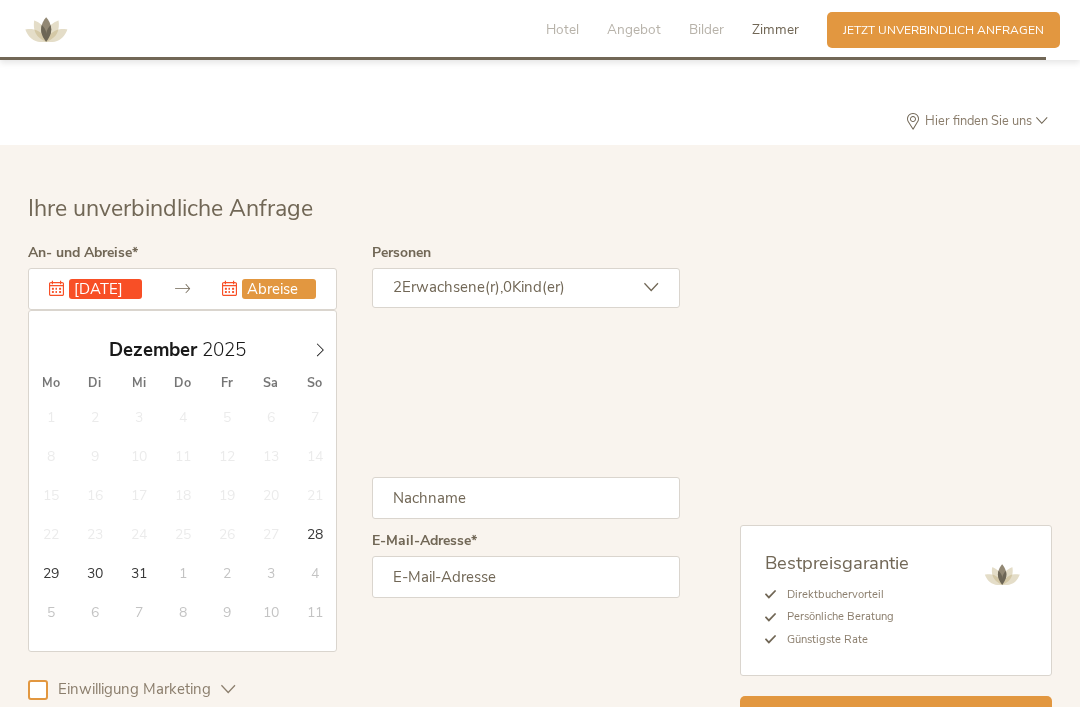 click at bounding box center (320, 345) 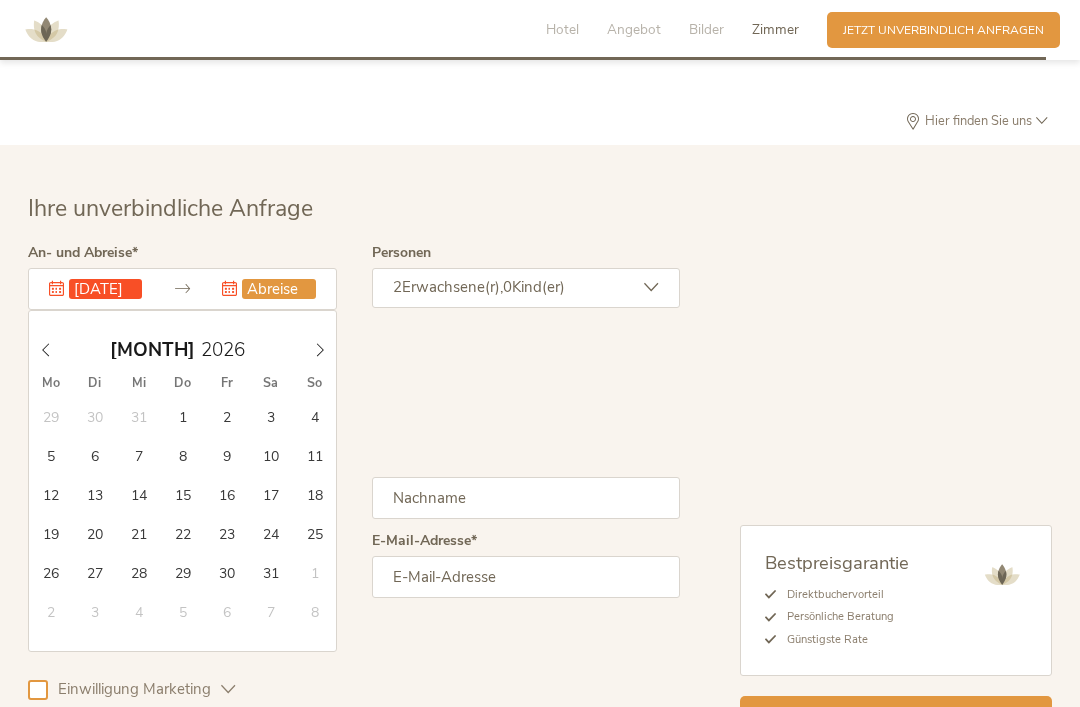 type on "[DATE]" 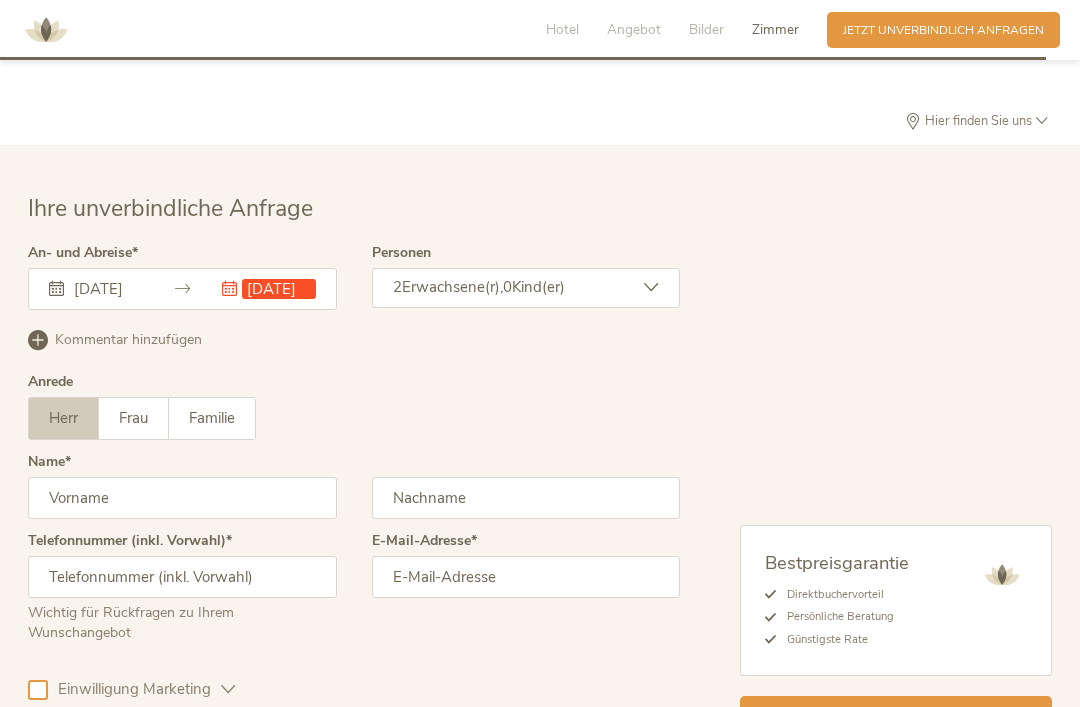 click on "Erwachsene(r)," at bounding box center (452, 287) 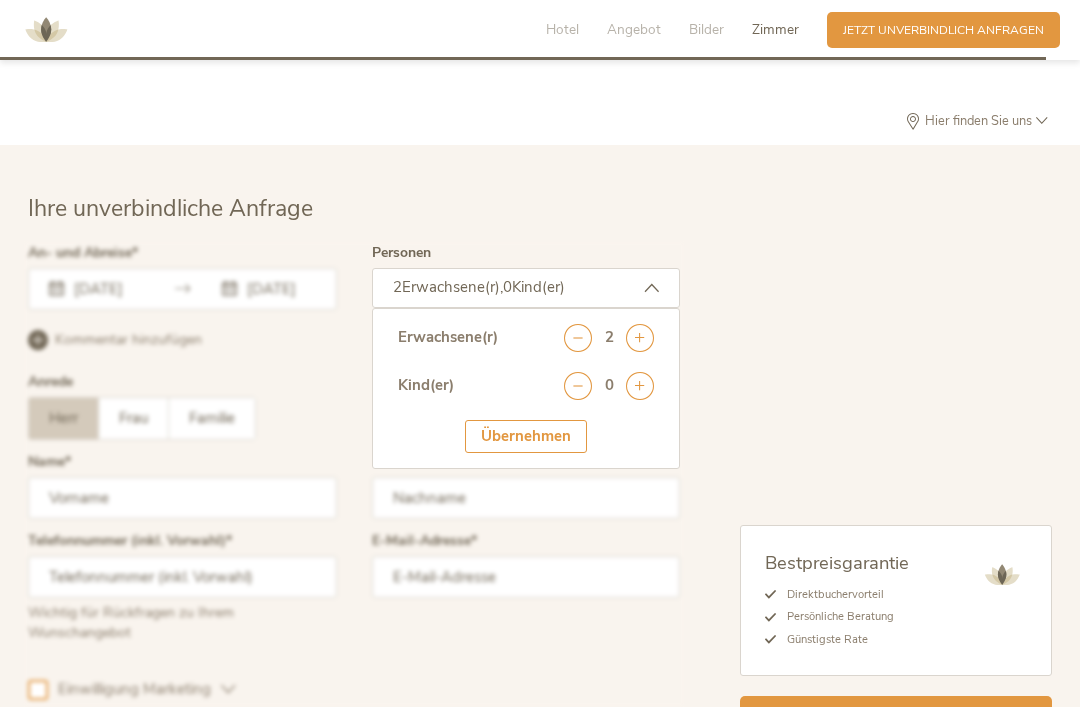 click at bounding box center (640, 386) 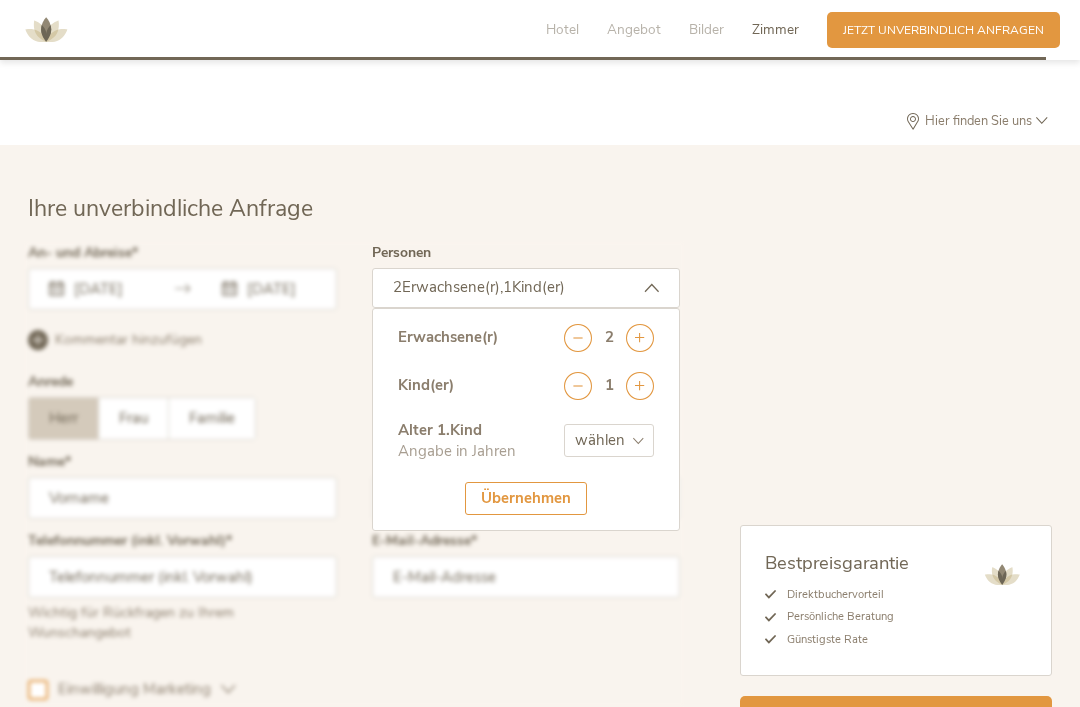 click at bounding box center (640, 386) 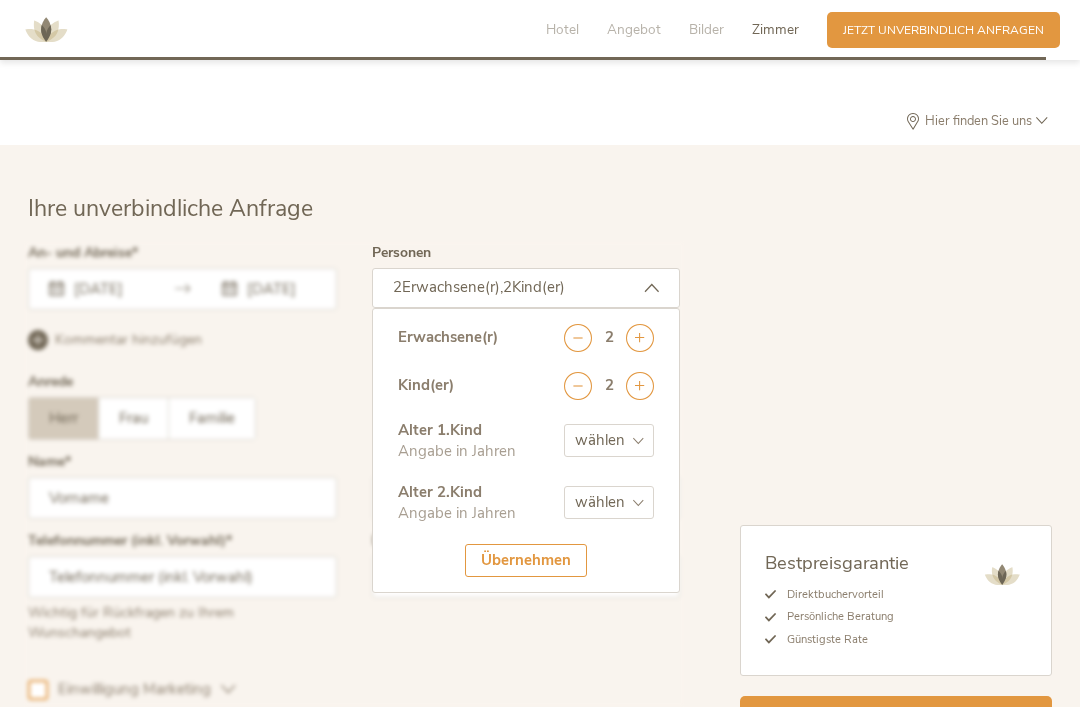 click on "wählen   0 1 2 3 4 5 6 7 8 9 10 11 12 13 14 15 16 17" at bounding box center (609, 440) 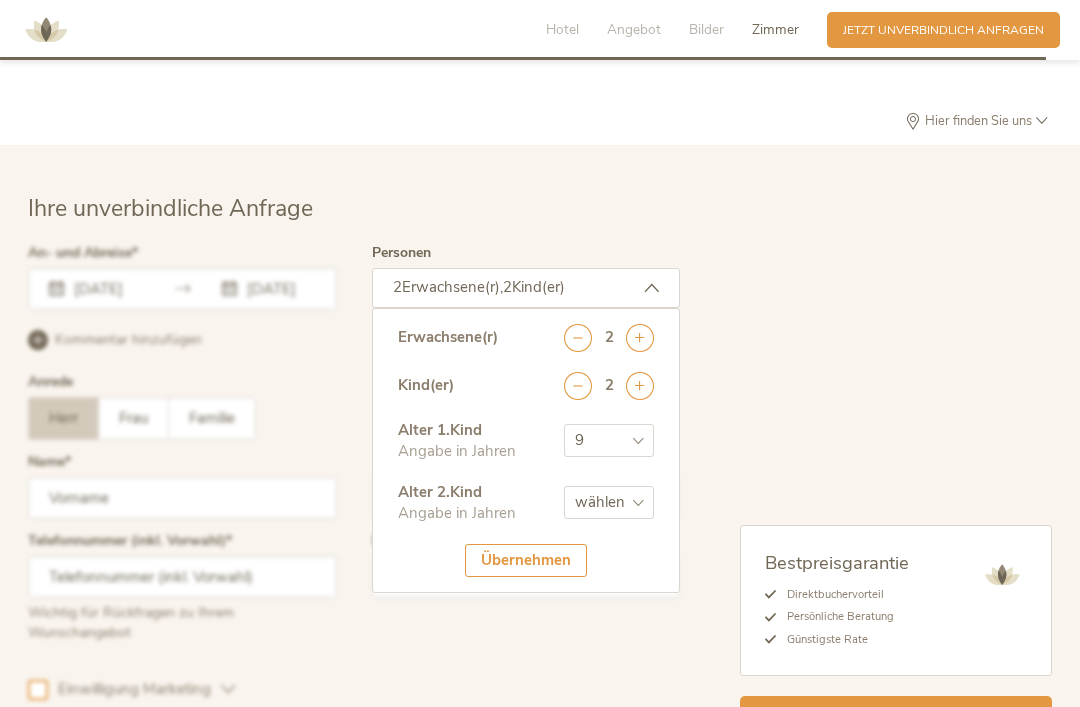 click on "wählen   0 1 2 3 4 5 6 7 8 9 10 11 12 13 14 15 16 17" at bounding box center [609, 502] 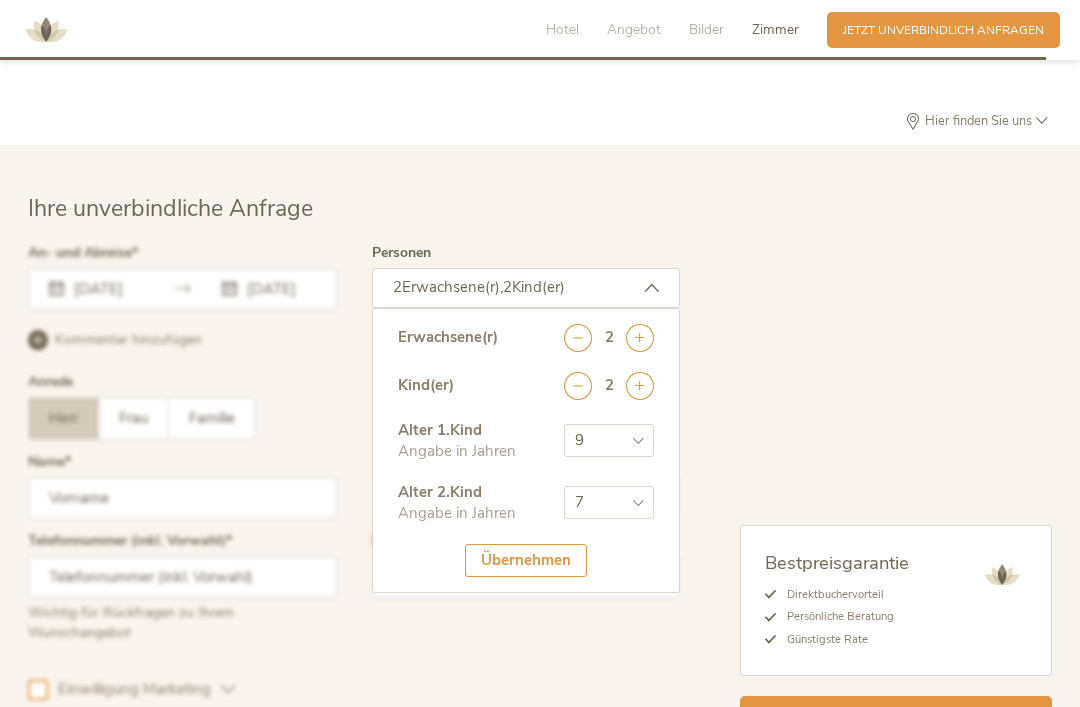 click on "Übernehmen" at bounding box center (526, 560) 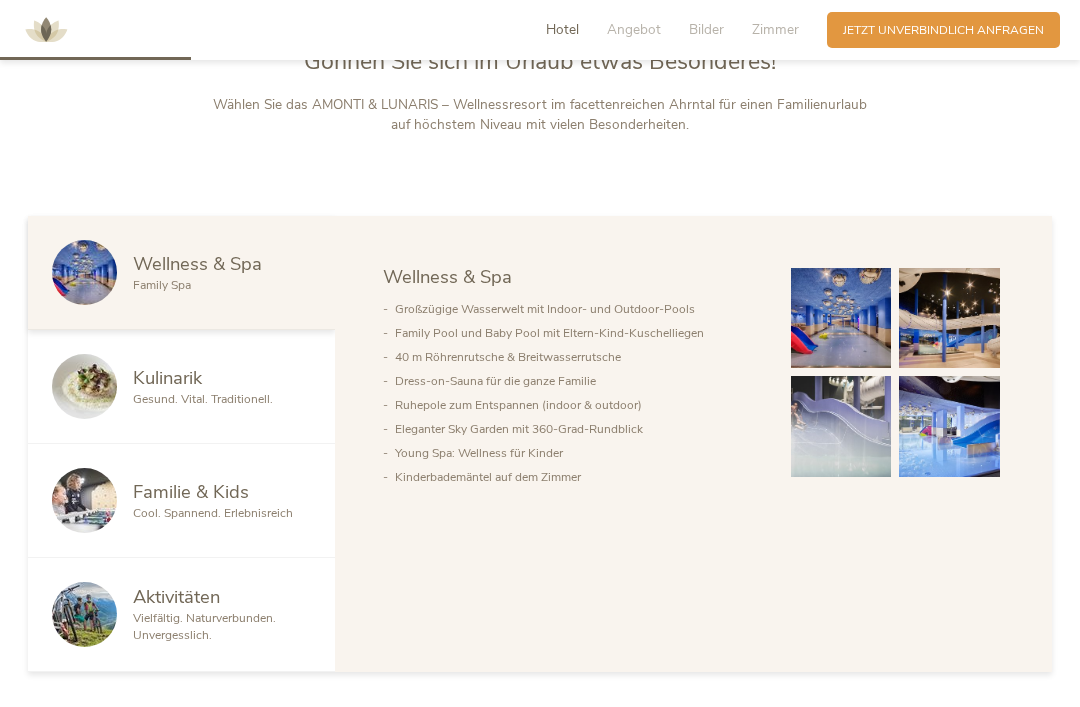 scroll, scrollTop: 867, scrollLeft: 0, axis: vertical 